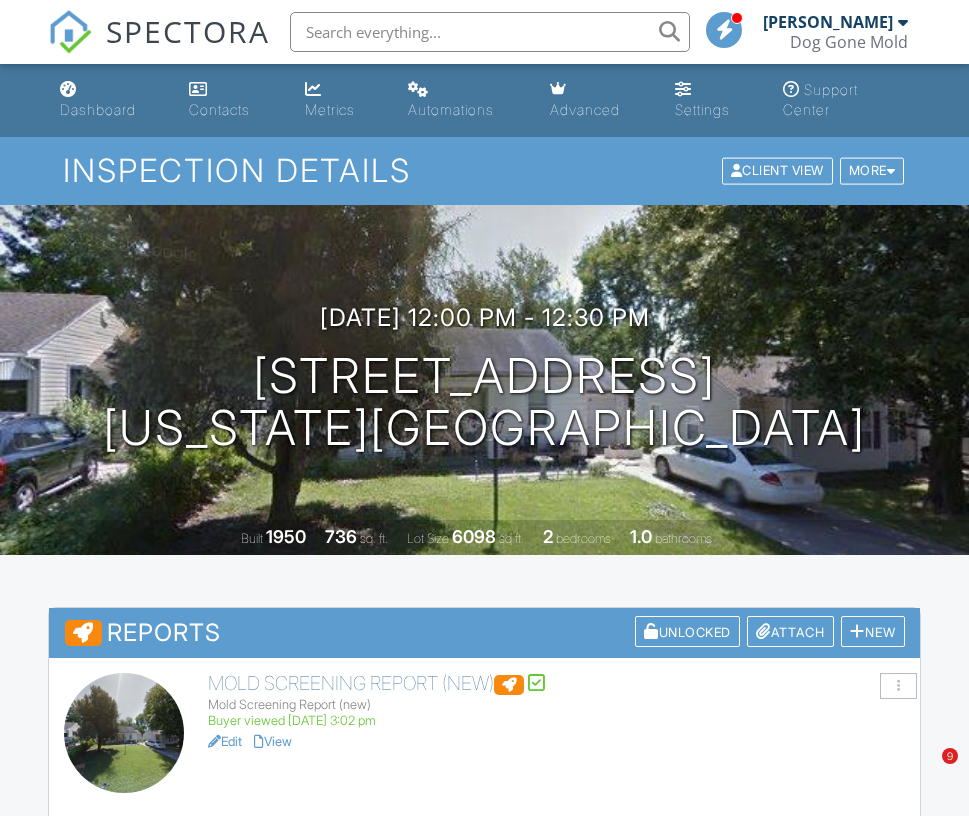 scroll, scrollTop: 0, scrollLeft: 0, axis: both 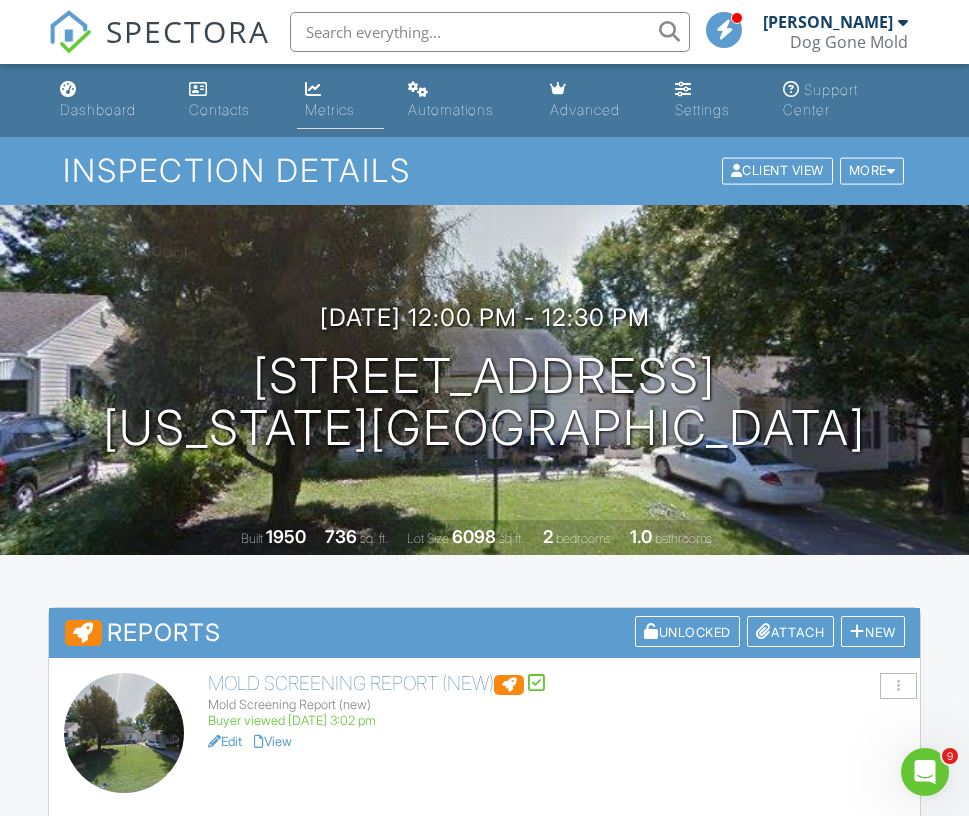 click on "Metrics" at bounding box center [330, 109] 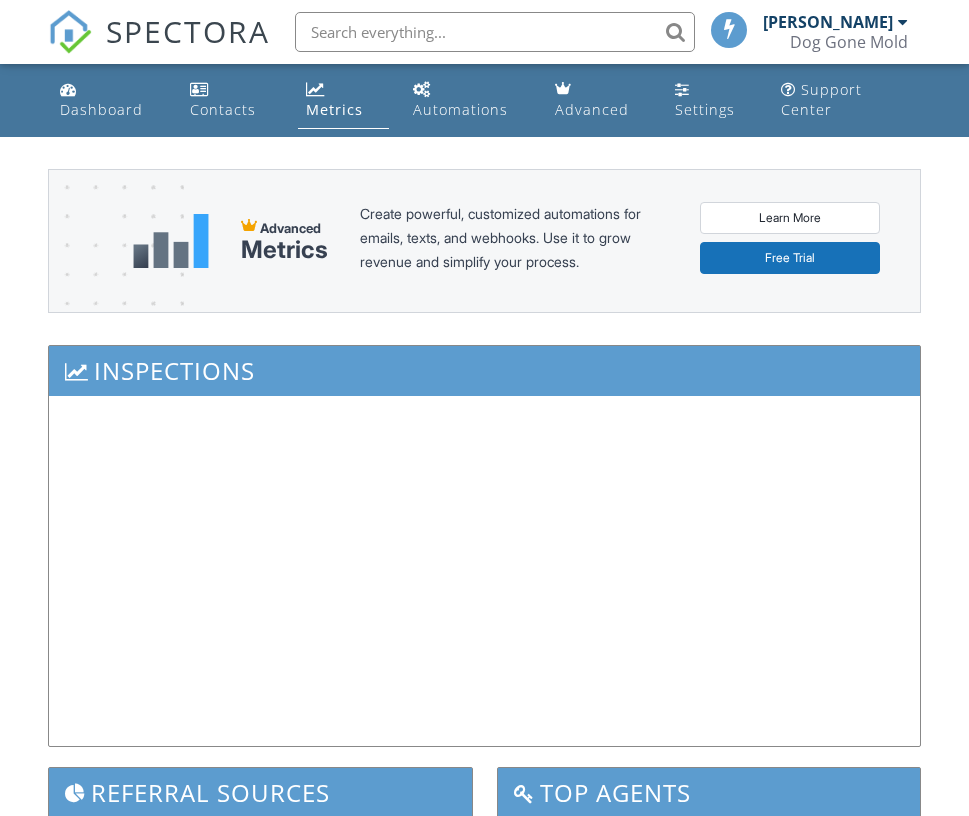 scroll, scrollTop: 0, scrollLeft: 0, axis: both 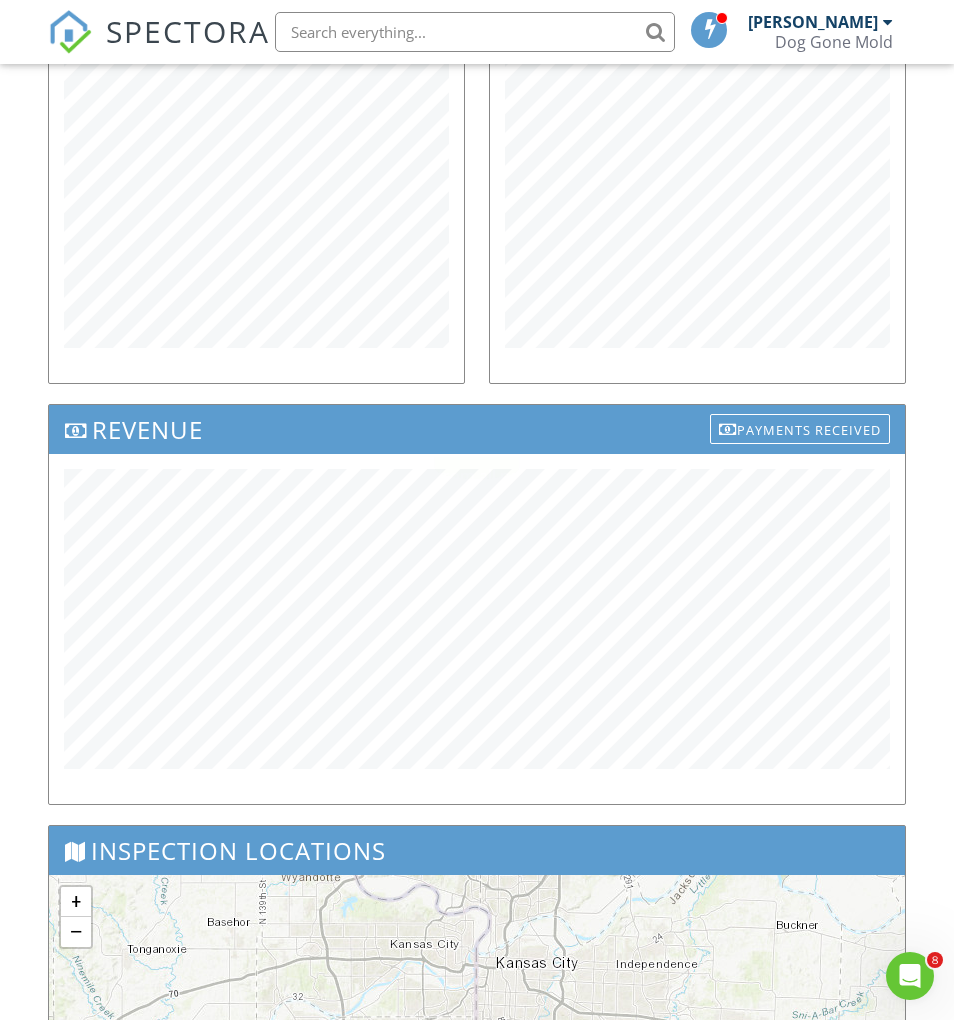 click on "Payments Received" at bounding box center [800, 429] 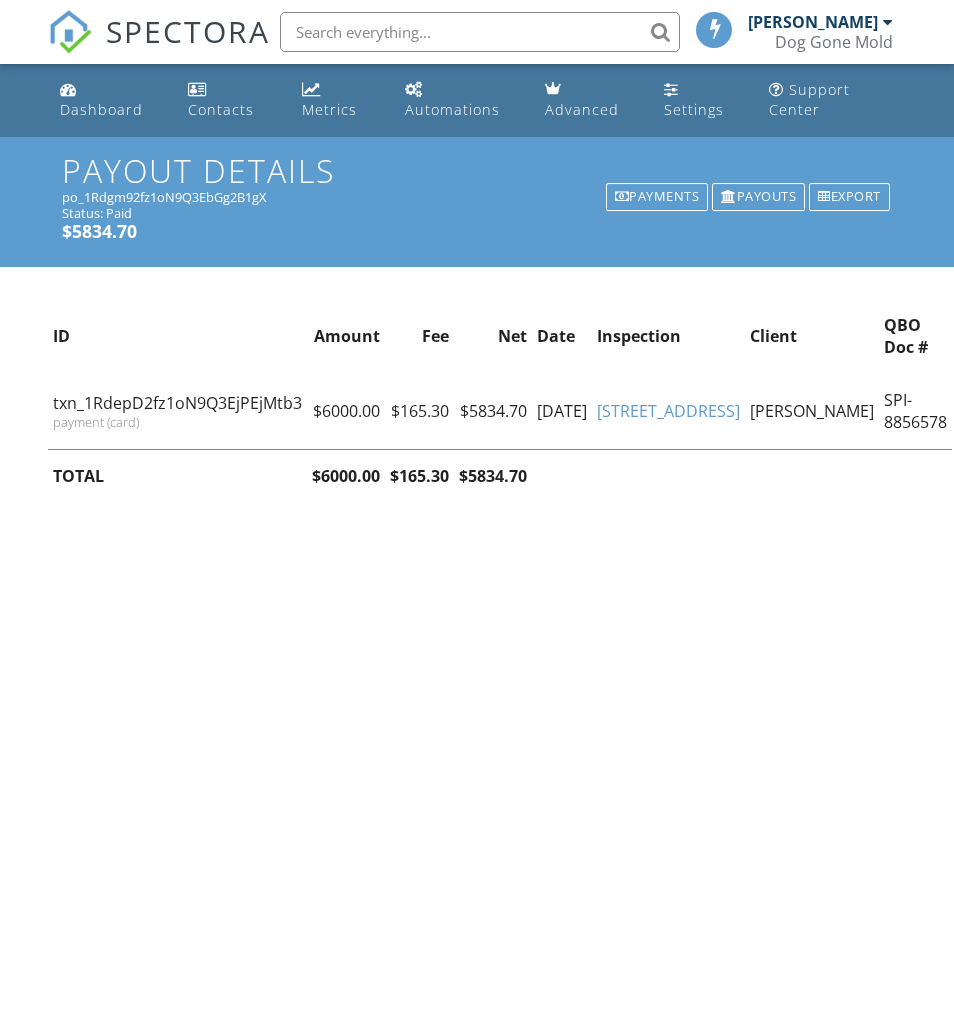 scroll, scrollTop: 0, scrollLeft: 0, axis: both 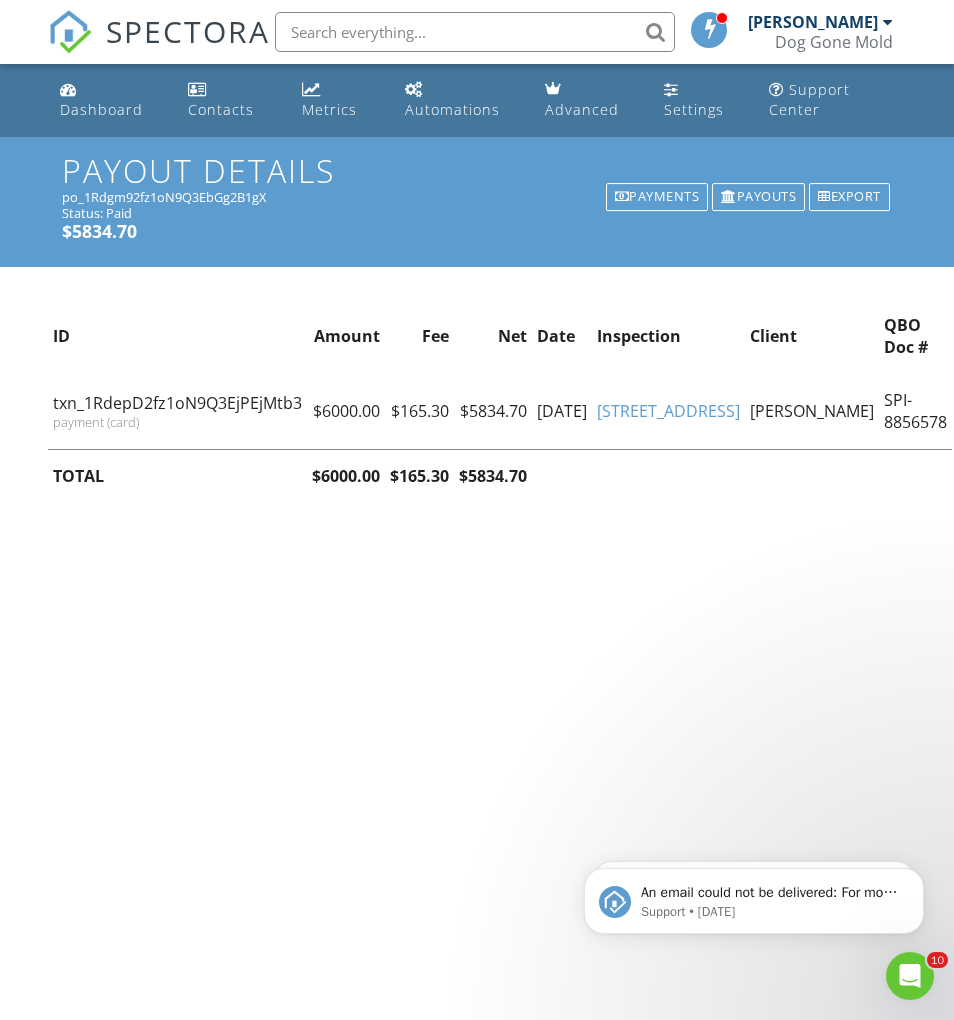 drag, startPoint x: 26, startPoint y: 29, endPoint x: 60, endPoint y: 1, distance: 44.04543 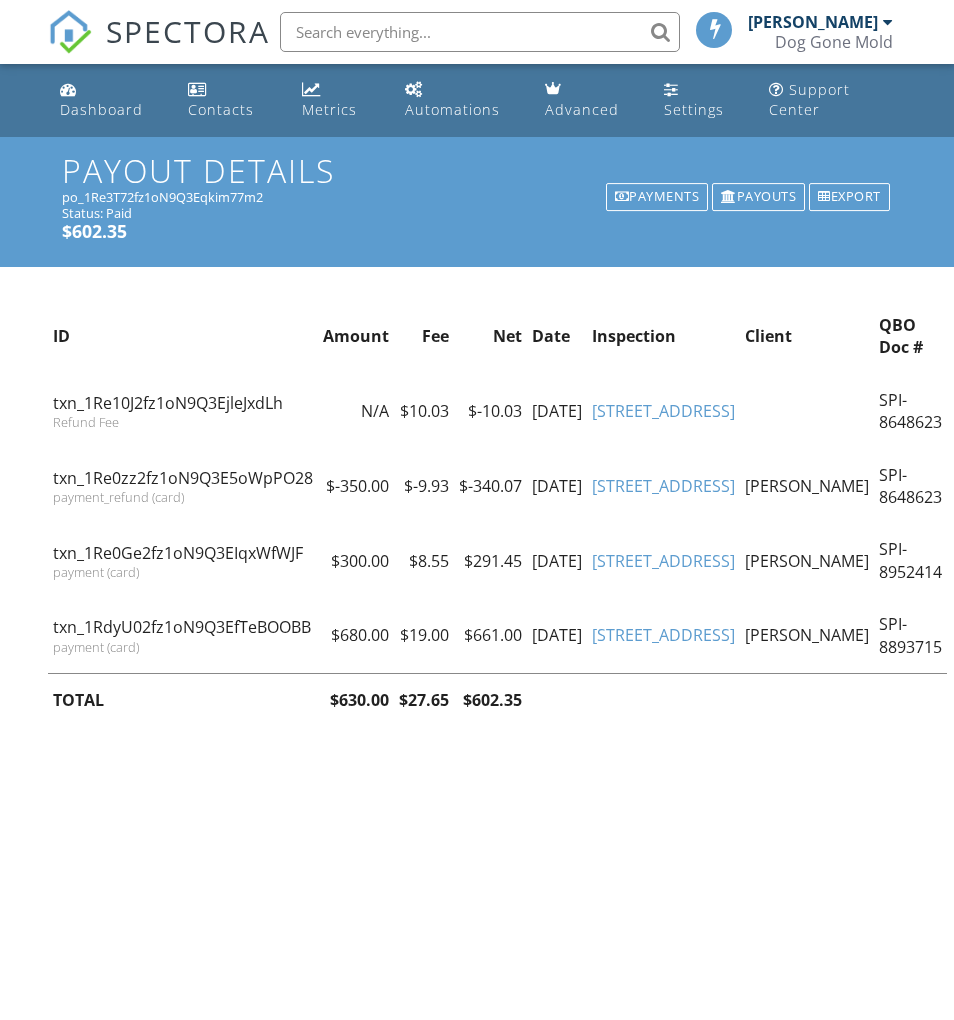 scroll, scrollTop: 0, scrollLeft: 0, axis: both 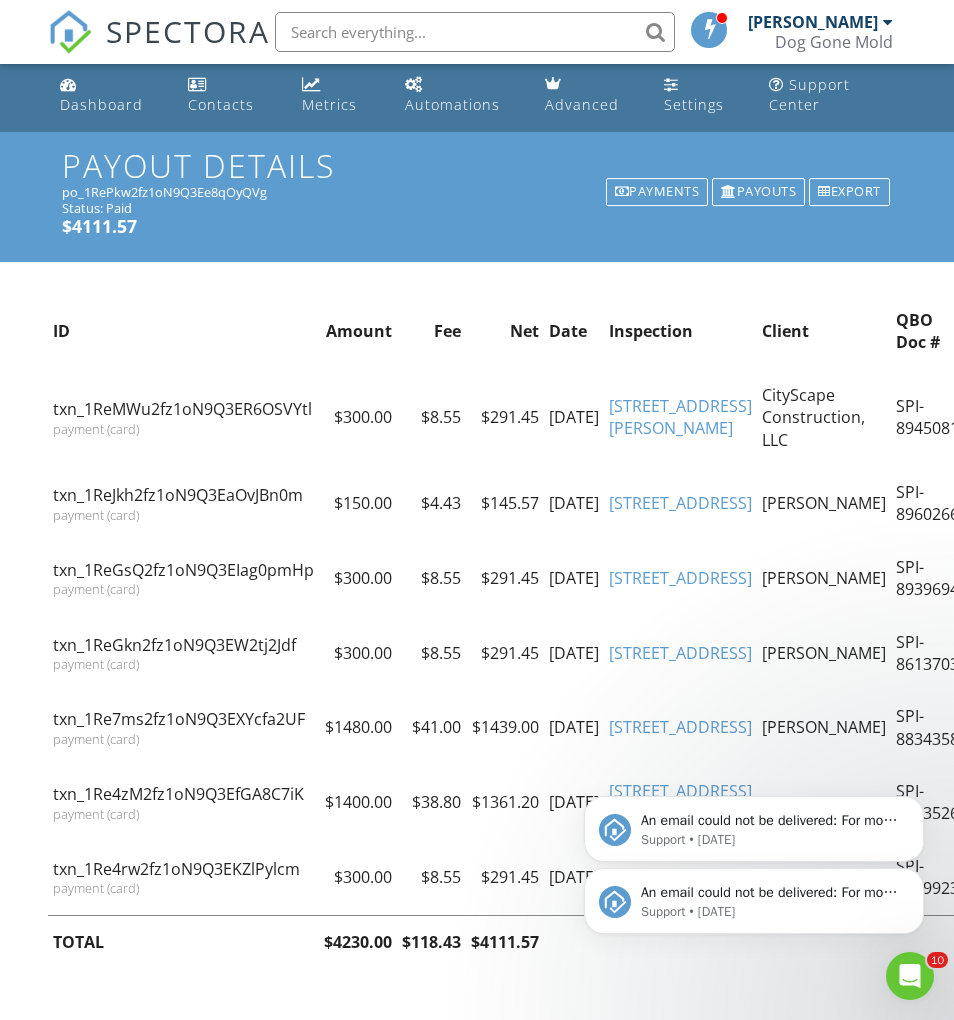 click 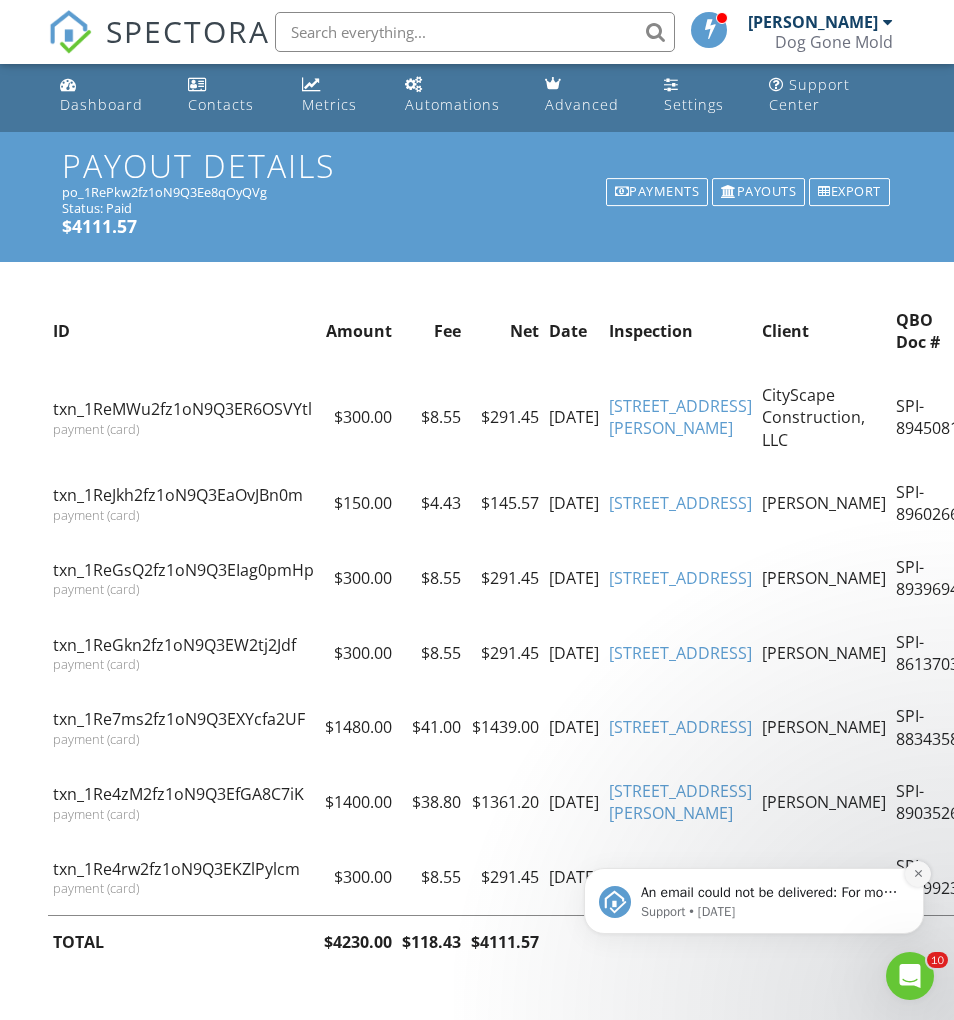 click 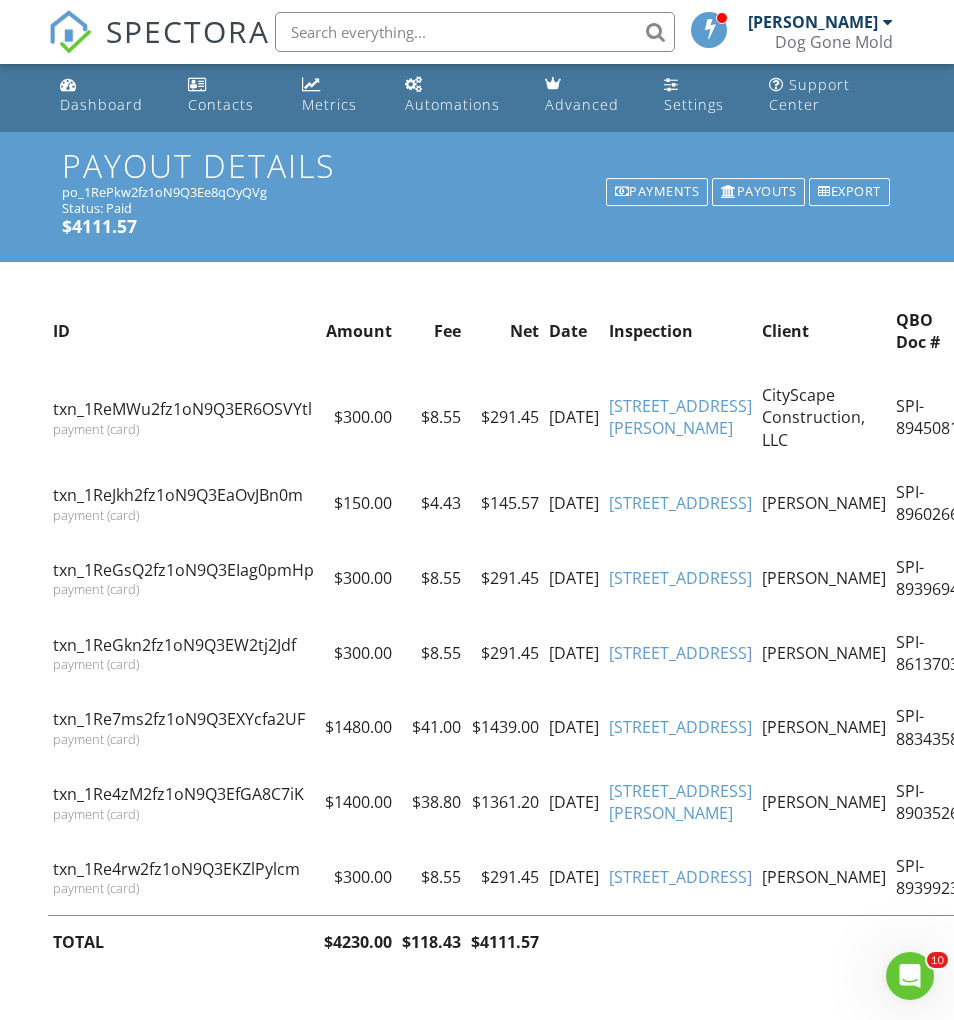 drag, startPoint x: 36, startPoint y: 16, endPoint x: 63, endPoint y: 2, distance: 30.413813 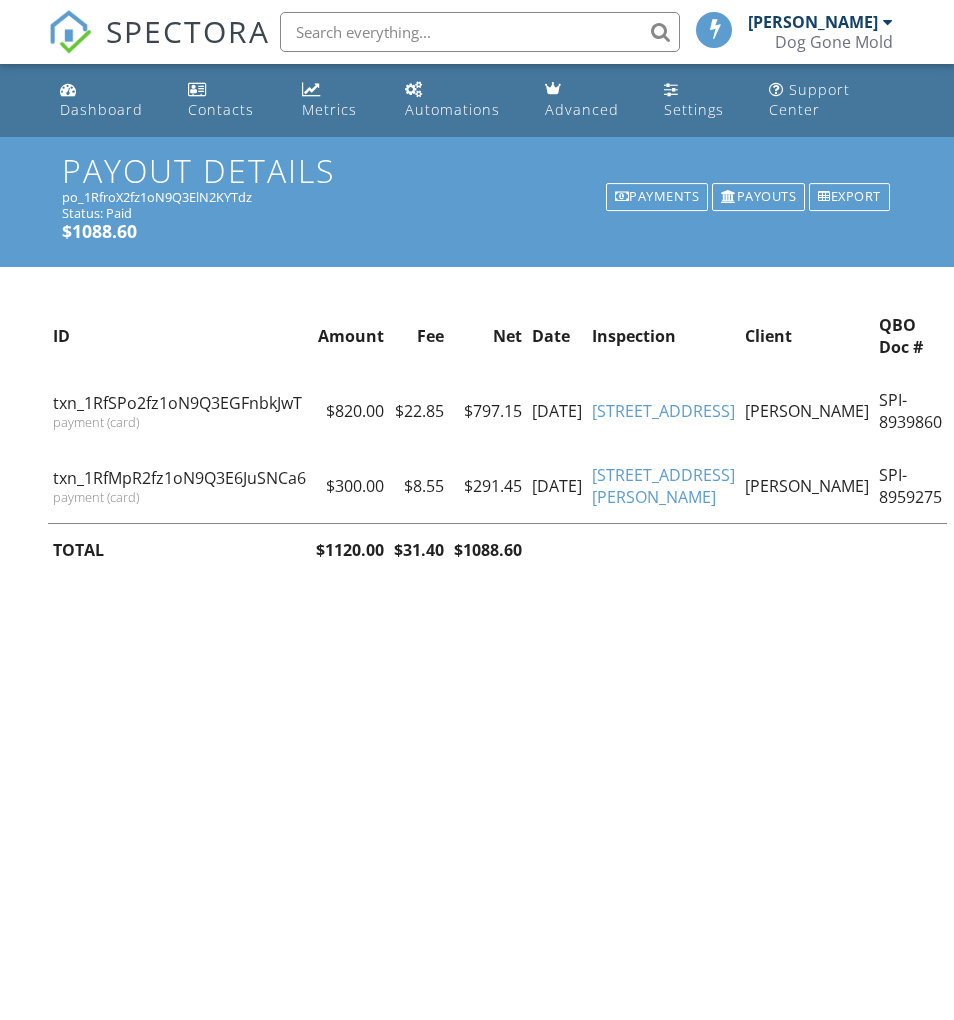 scroll, scrollTop: 0, scrollLeft: 0, axis: both 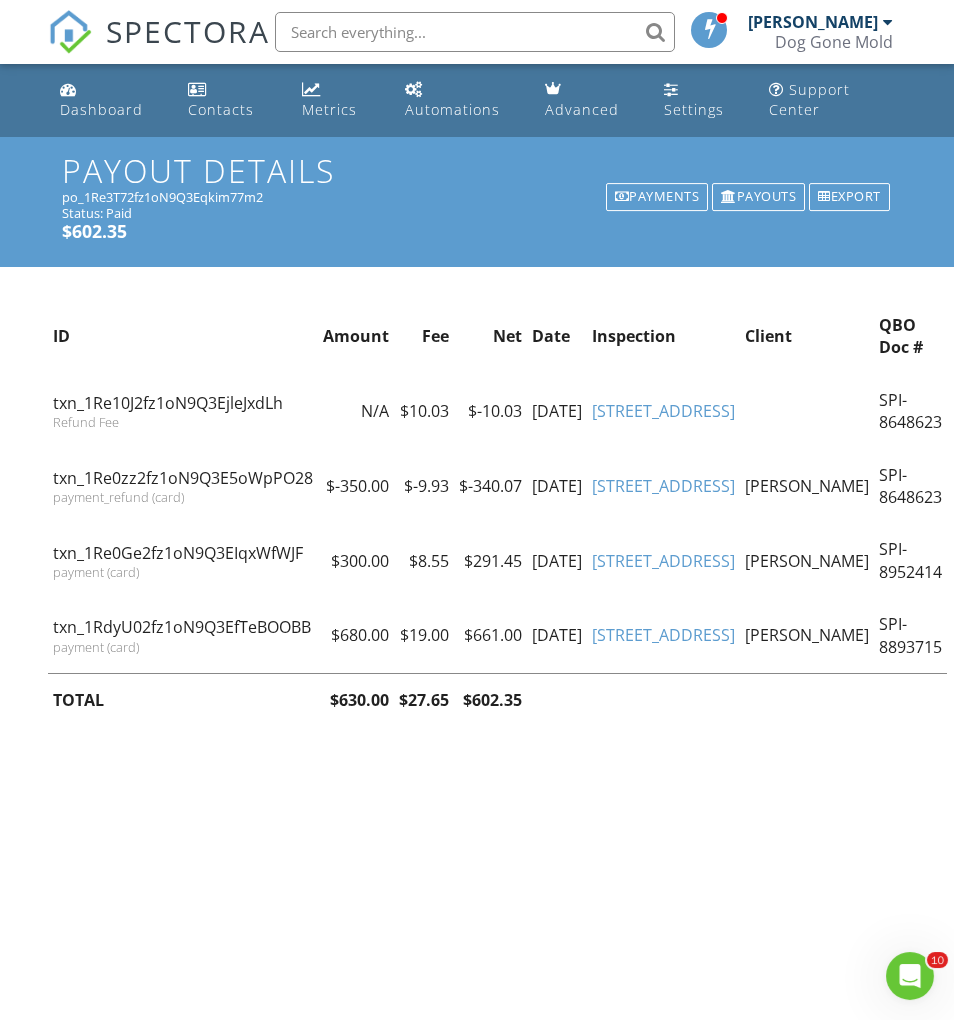 click at bounding box center (475, 32) 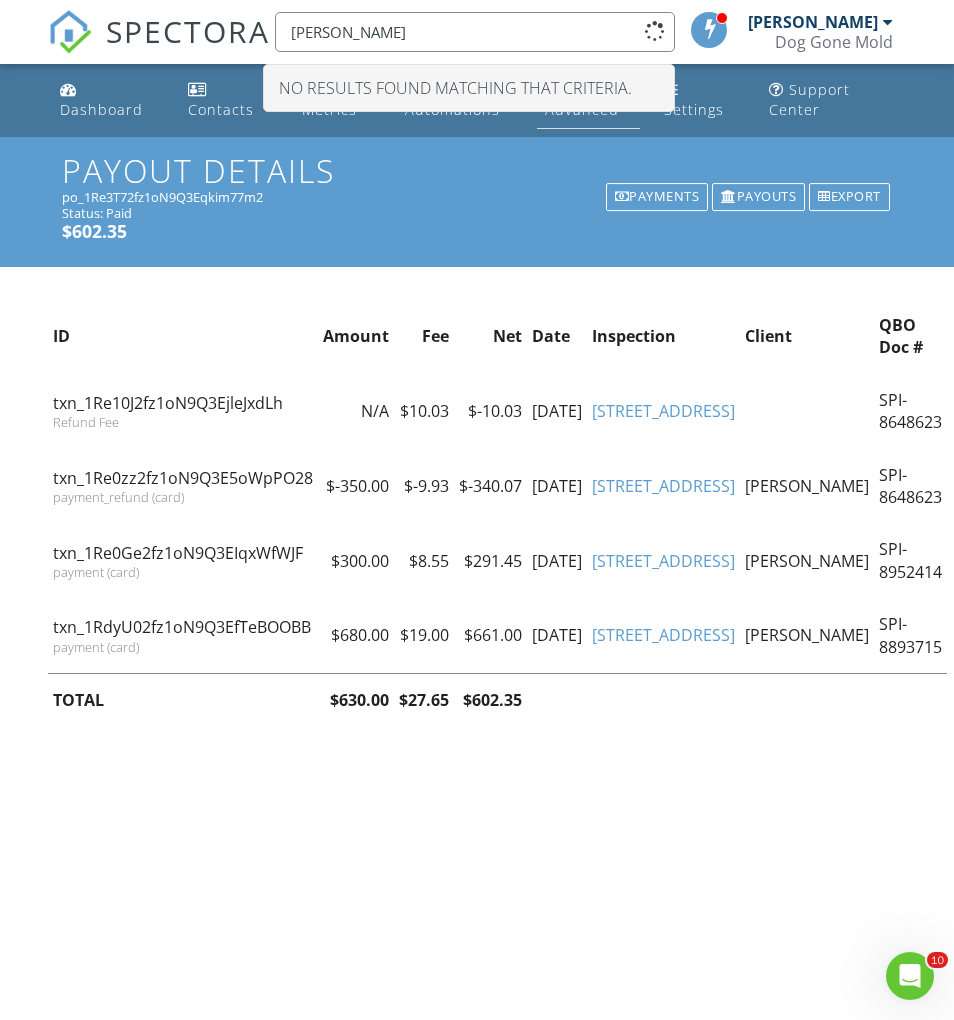 scroll, scrollTop: 0, scrollLeft: 0, axis: both 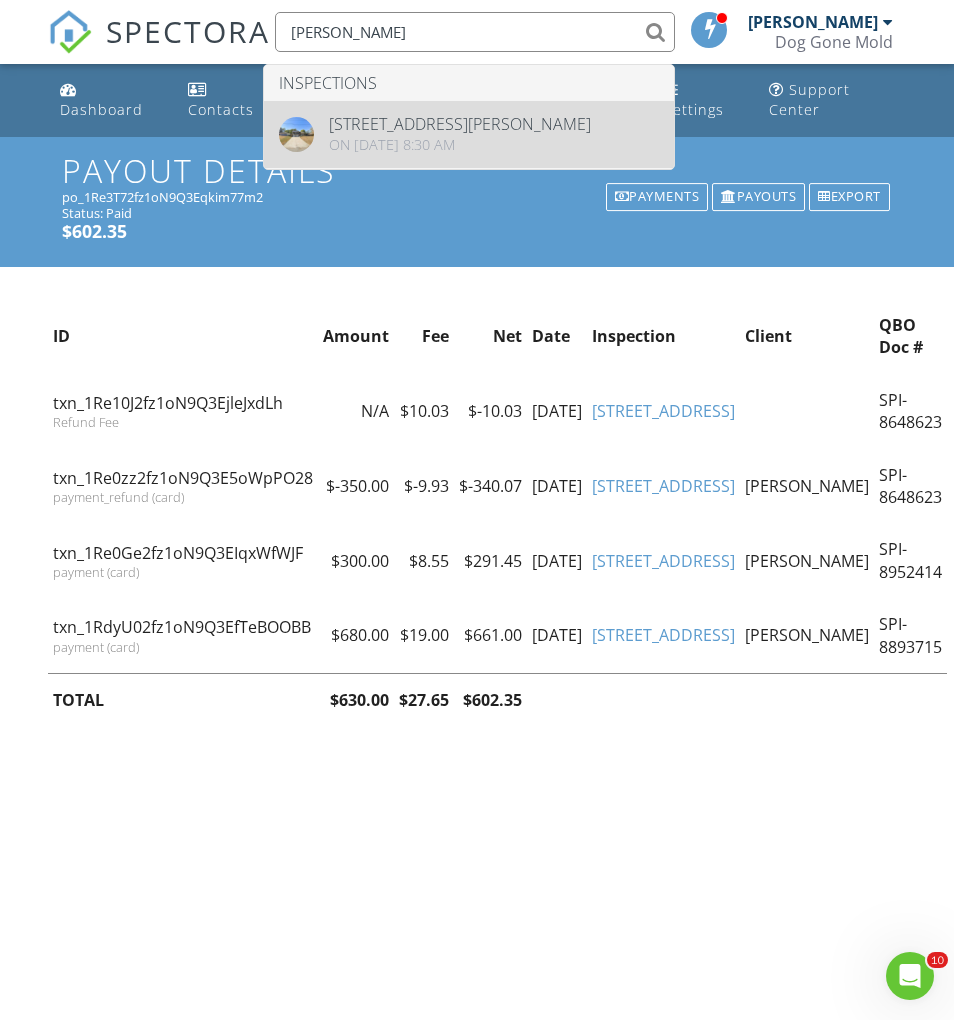 type on "Michael Joslyn" 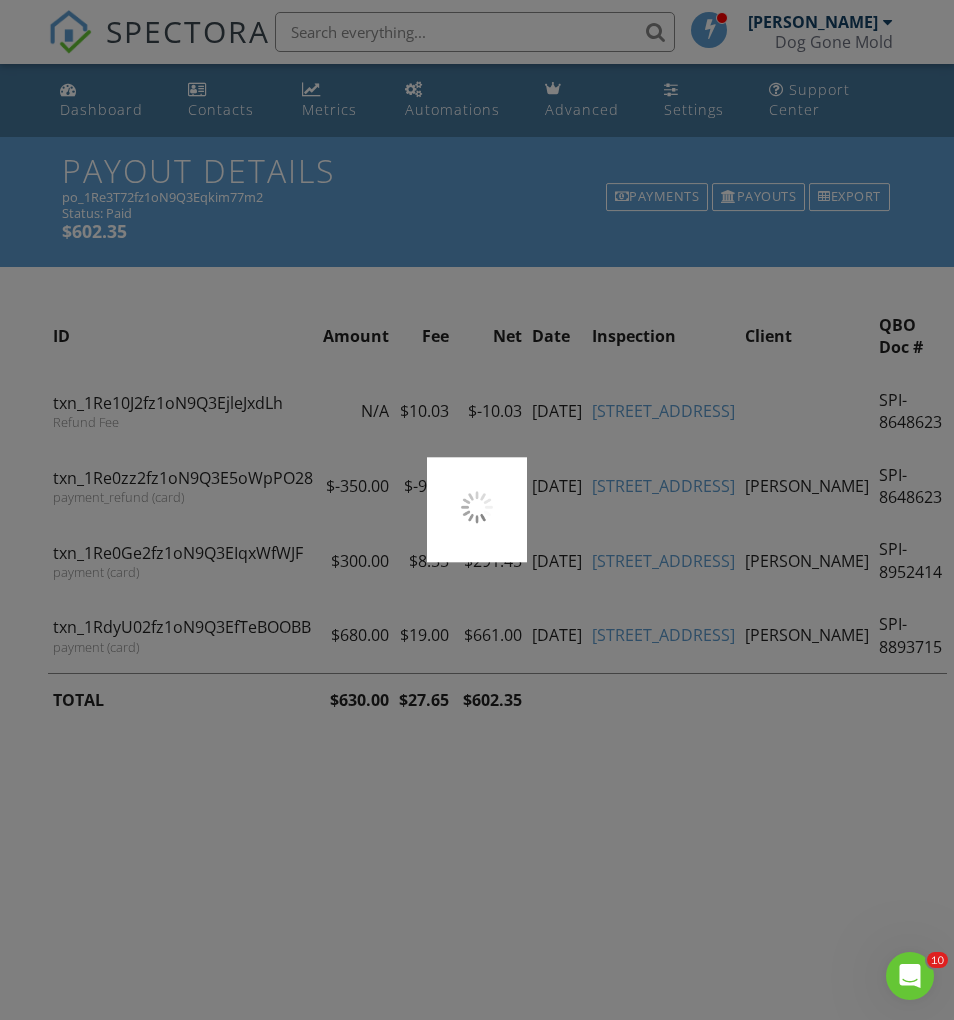 click at bounding box center (477, 510) 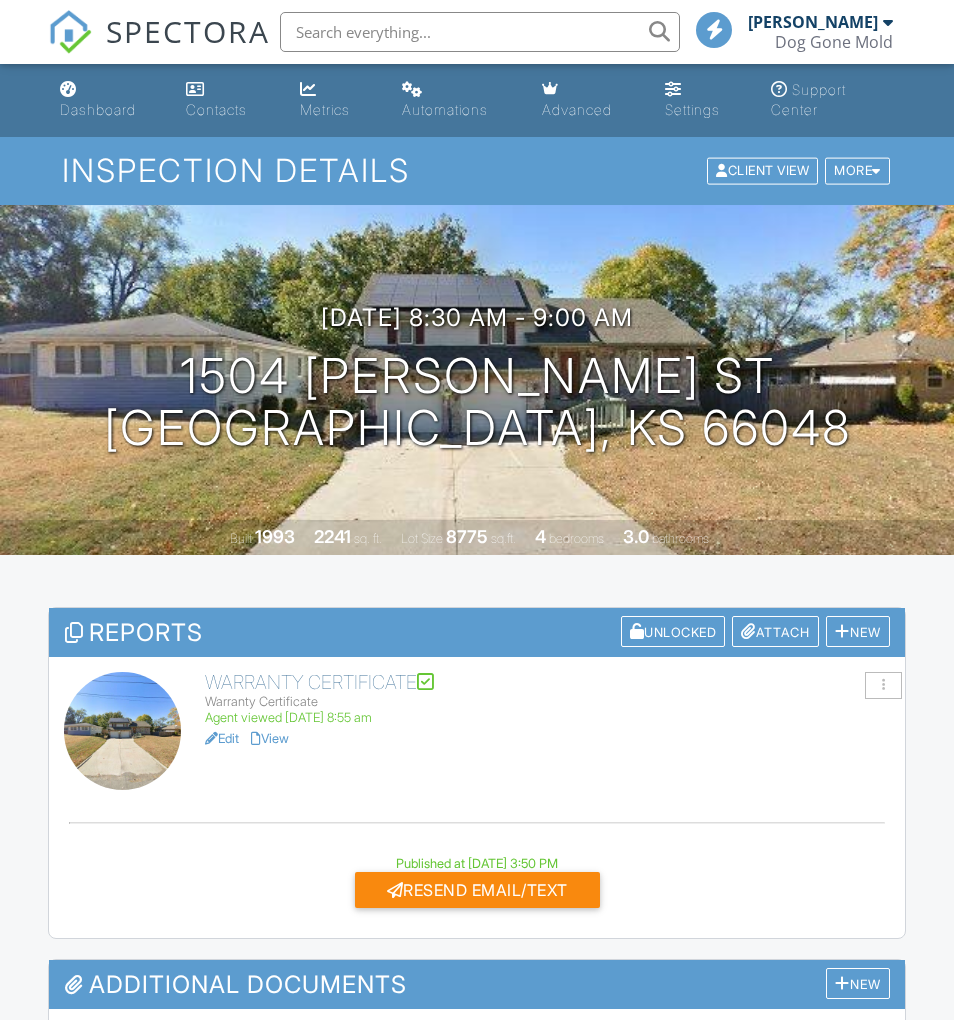 scroll, scrollTop: 0, scrollLeft: 0, axis: both 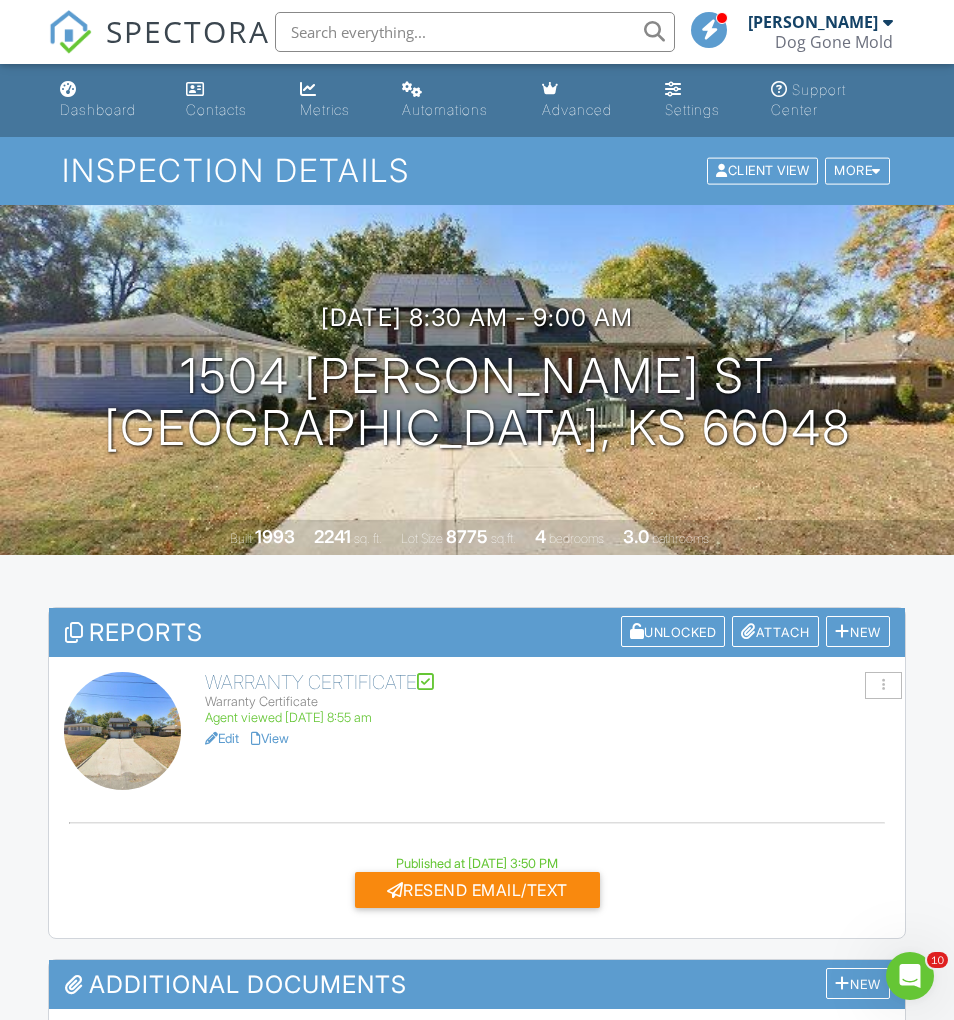 click on "Metrics" at bounding box center (325, 109) 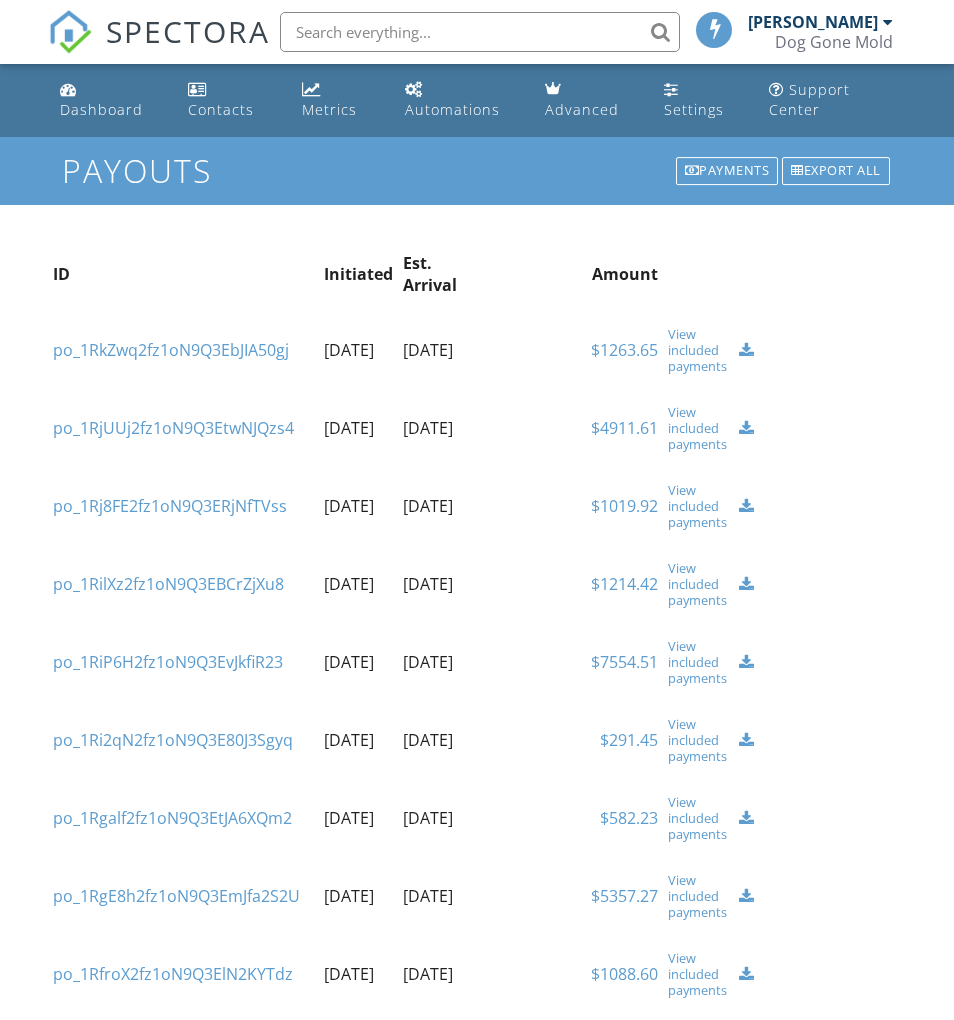 scroll, scrollTop: 0, scrollLeft: 0, axis: both 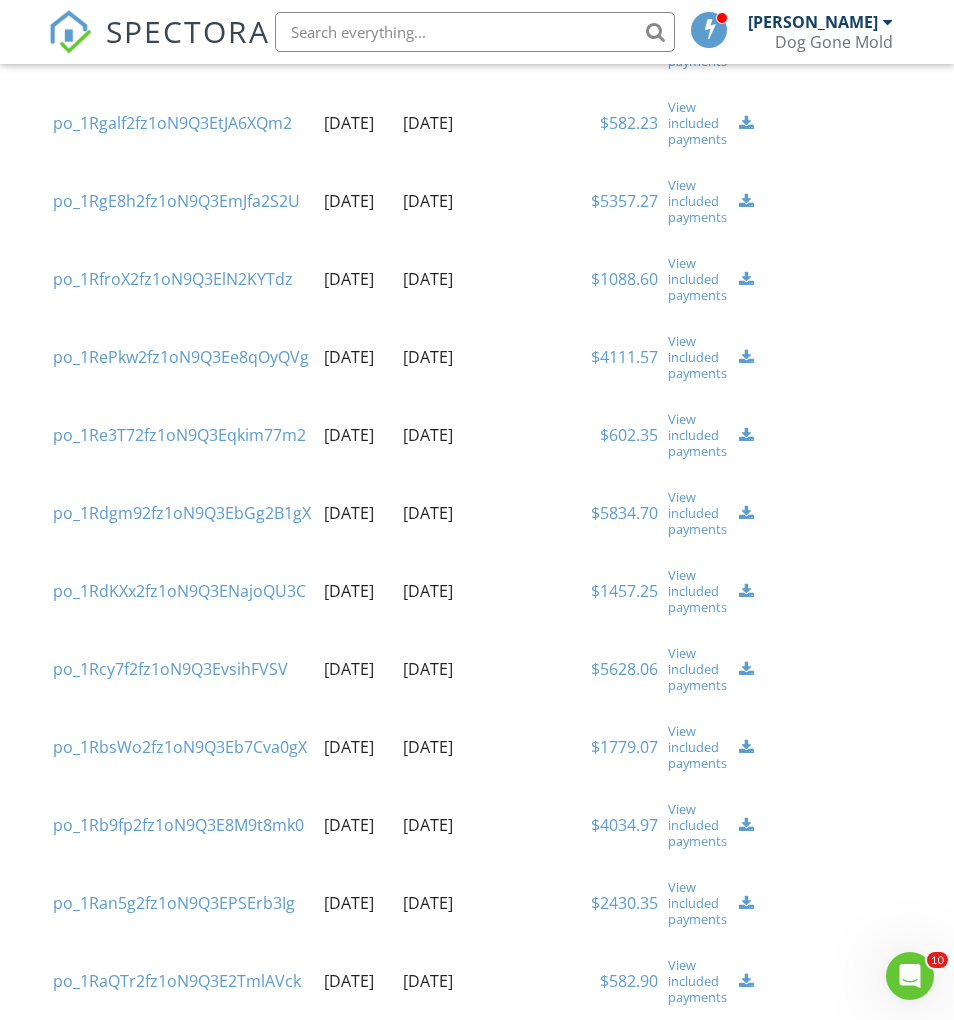 click on "View included payments" at bounding box center (699, 513) 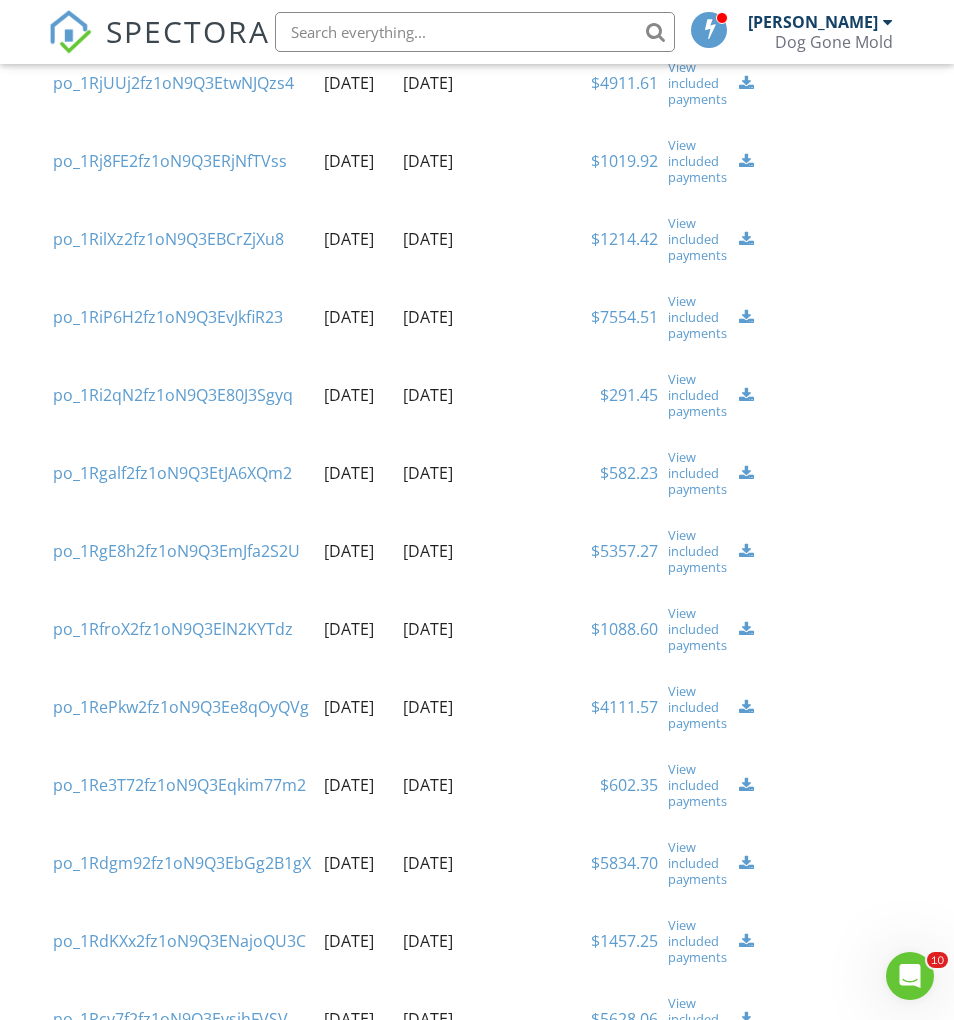 scroll, scrollTop: 361, scrollLeft: 0, axis: vertical 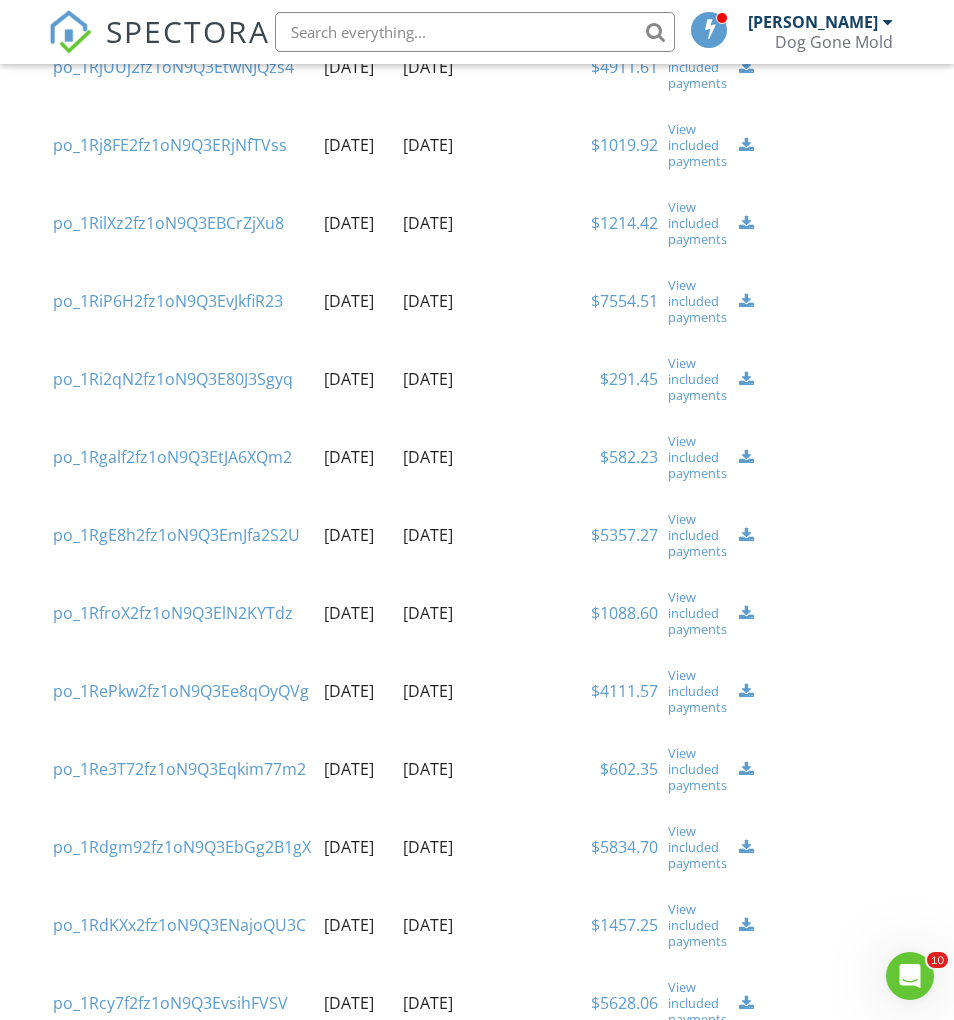click on "View included payments" at bounding box center (699, 613) 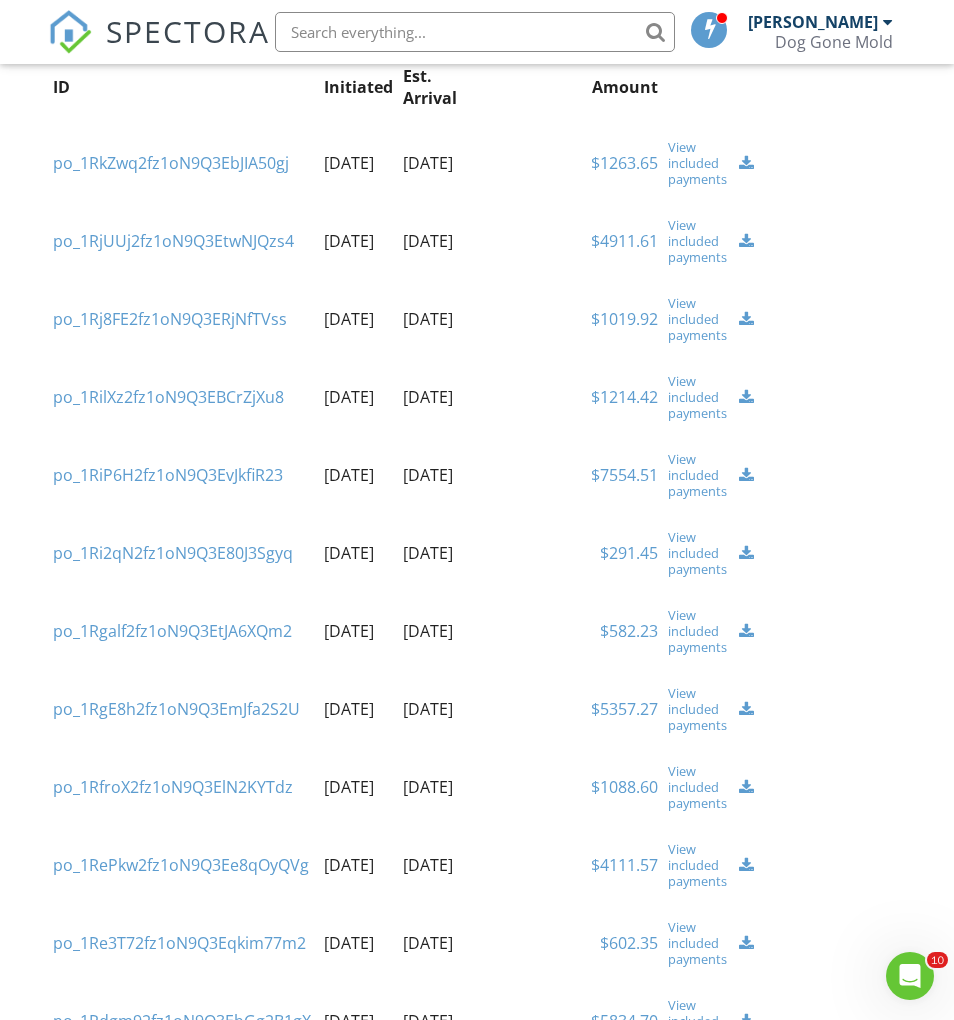 scroll, scrollTop: 184, scrollLeft: 0, axis: vertical 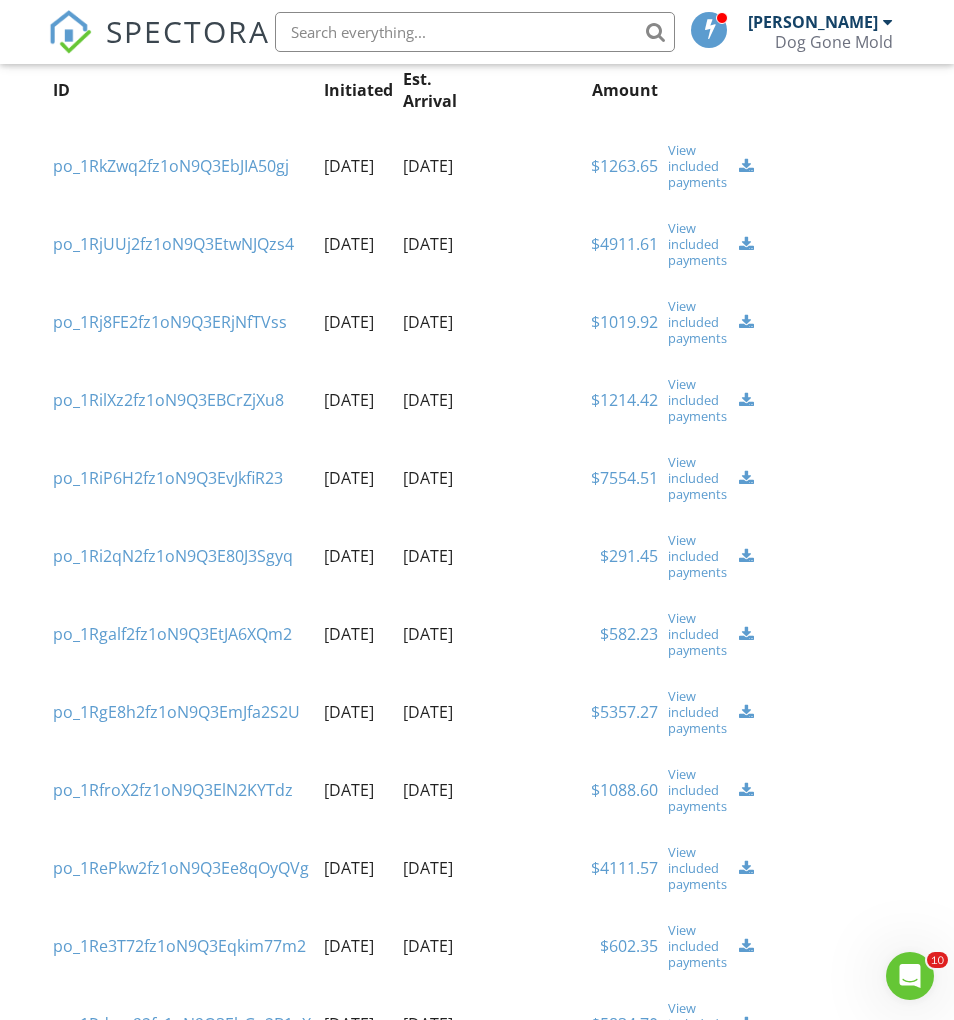 click on "View included payments" at bounding box center (699, 322) 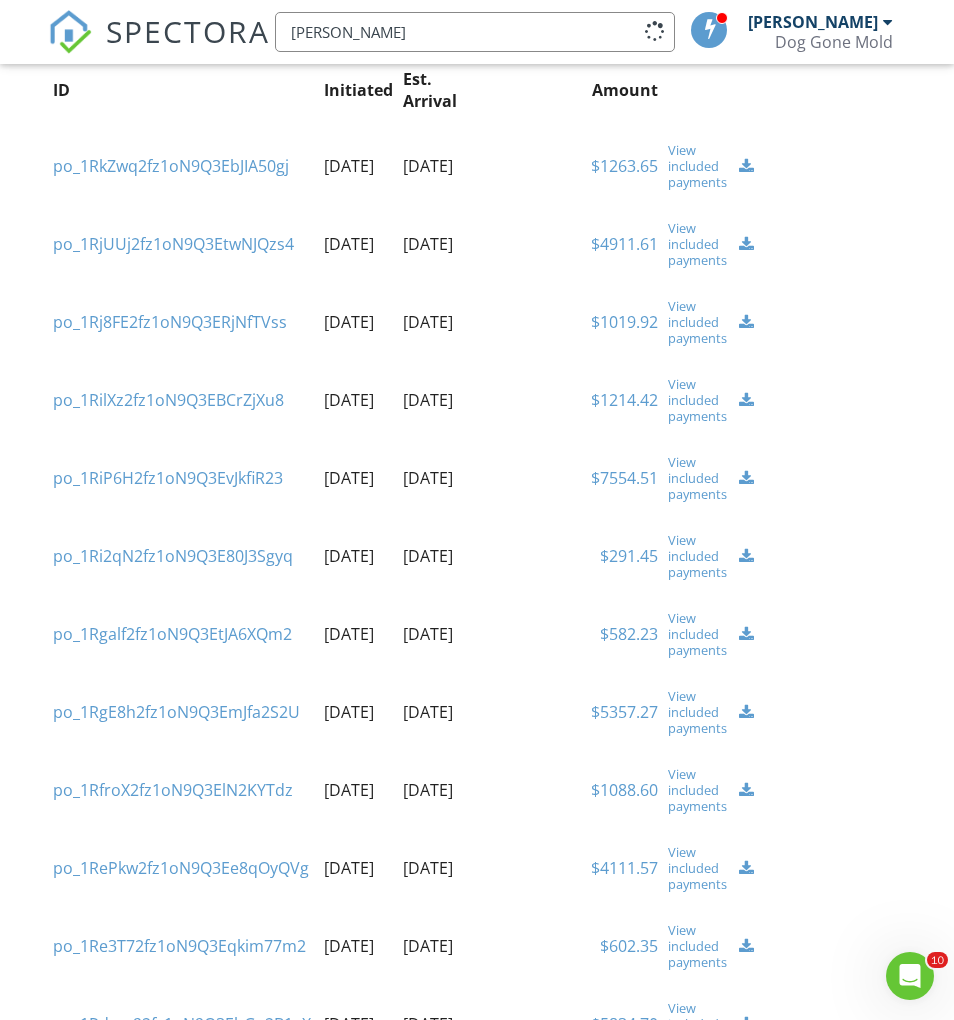 type on "Amanda smith" 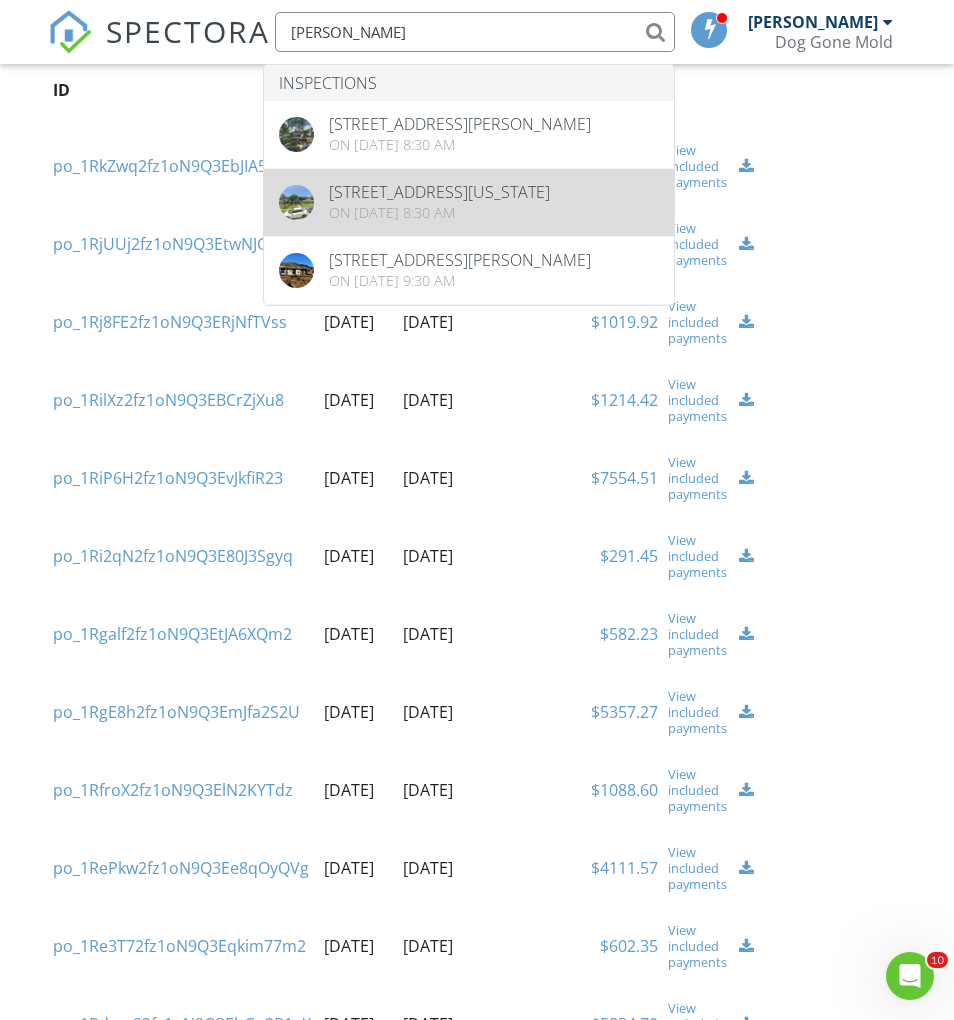 type 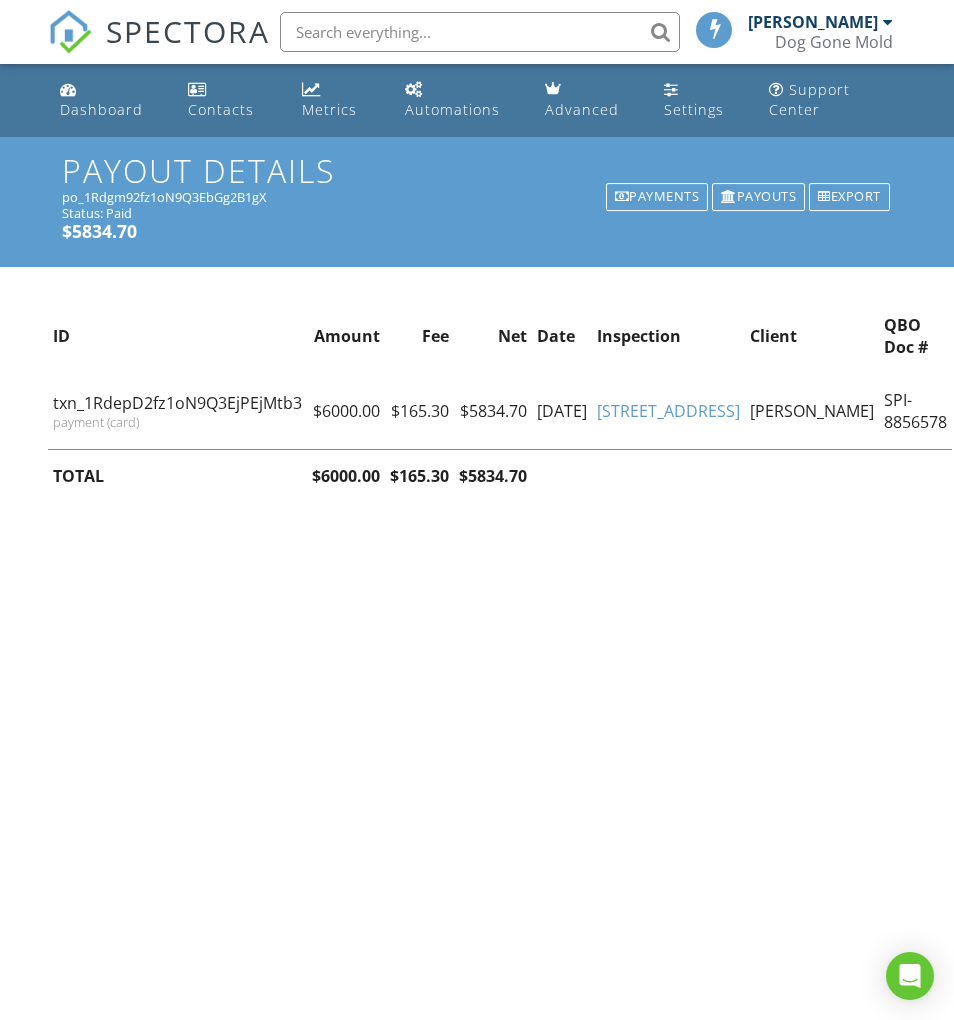scroll, scrollTop: 0, scrollLeft: 0, axis: both 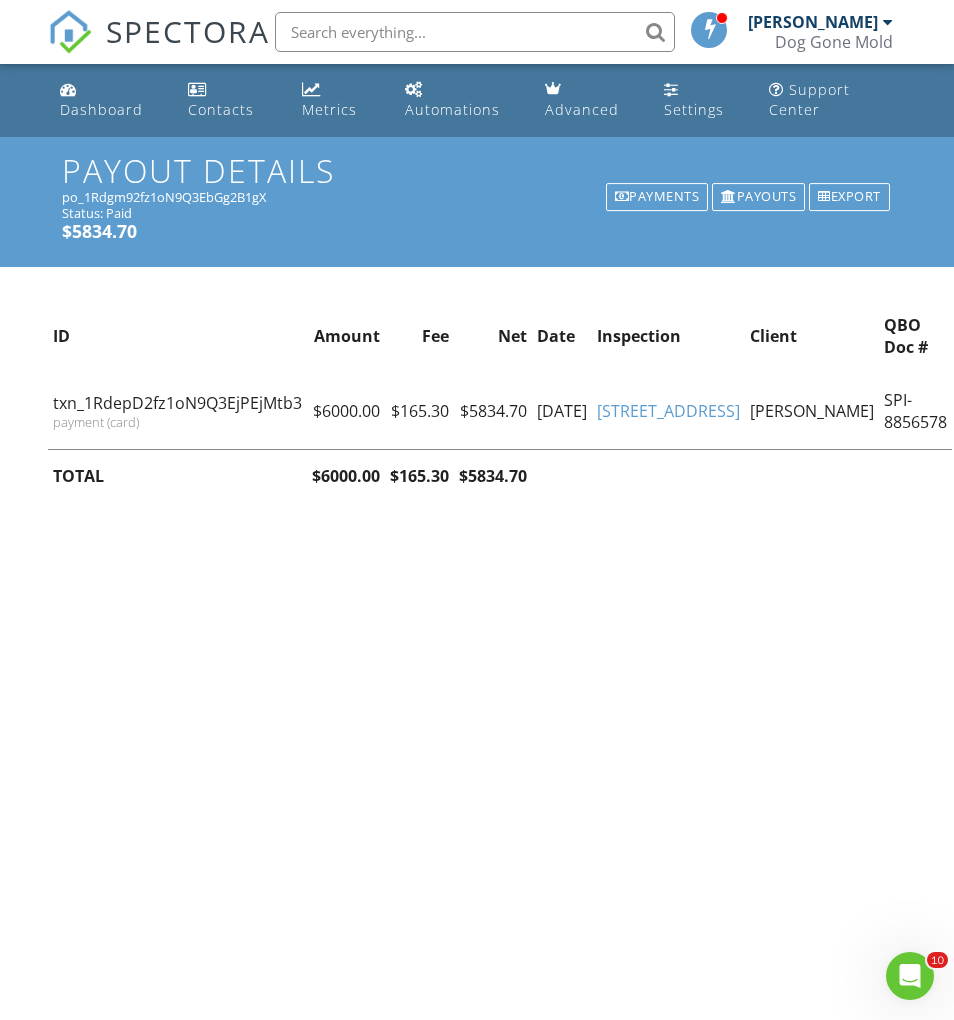 click at bounding box center (475, 32) 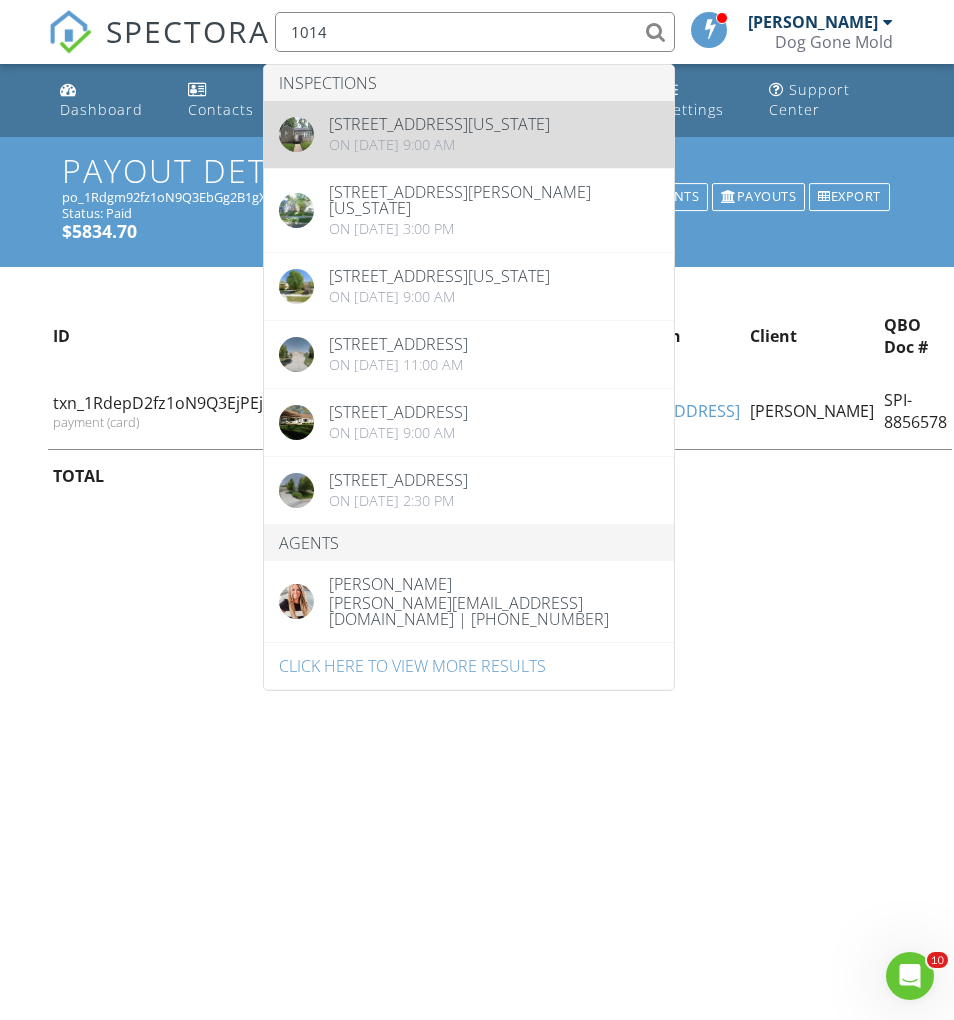 type on "1014" 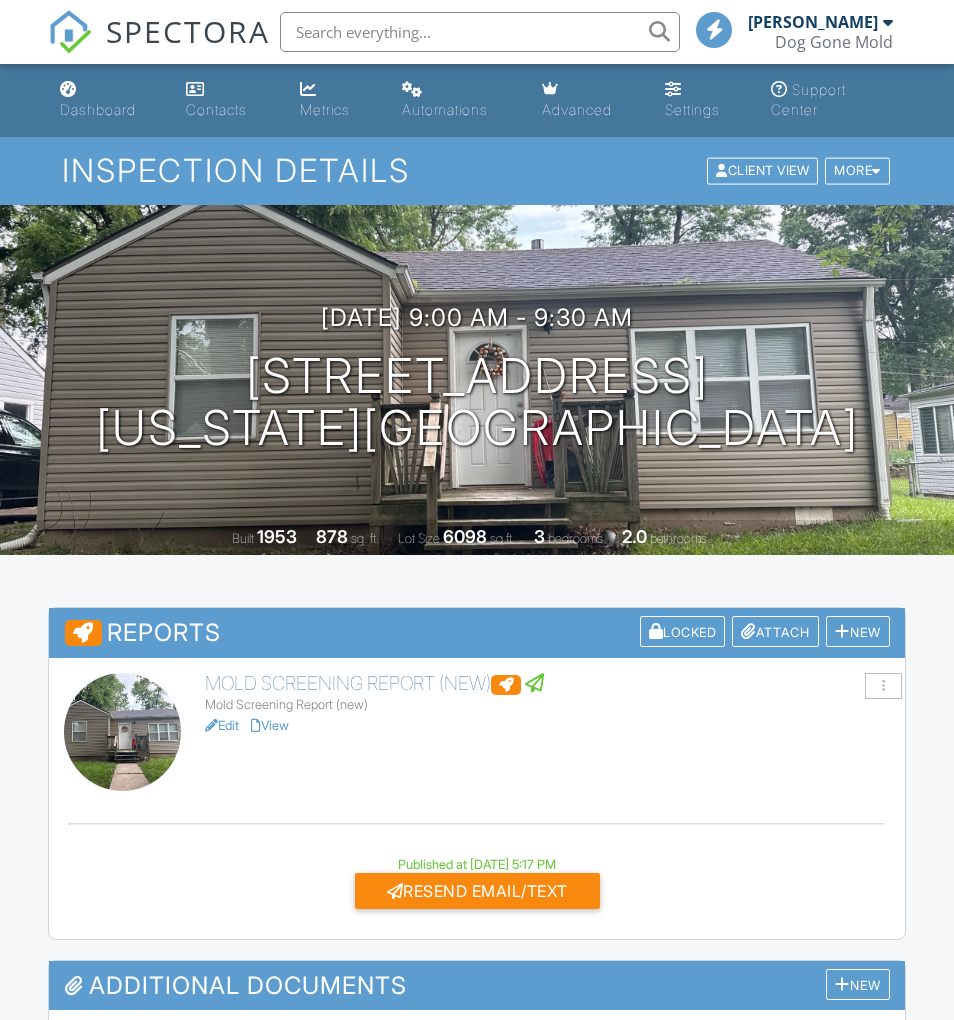 scroll, scrollTop: 0, scrollLeft: 0, axis: both 